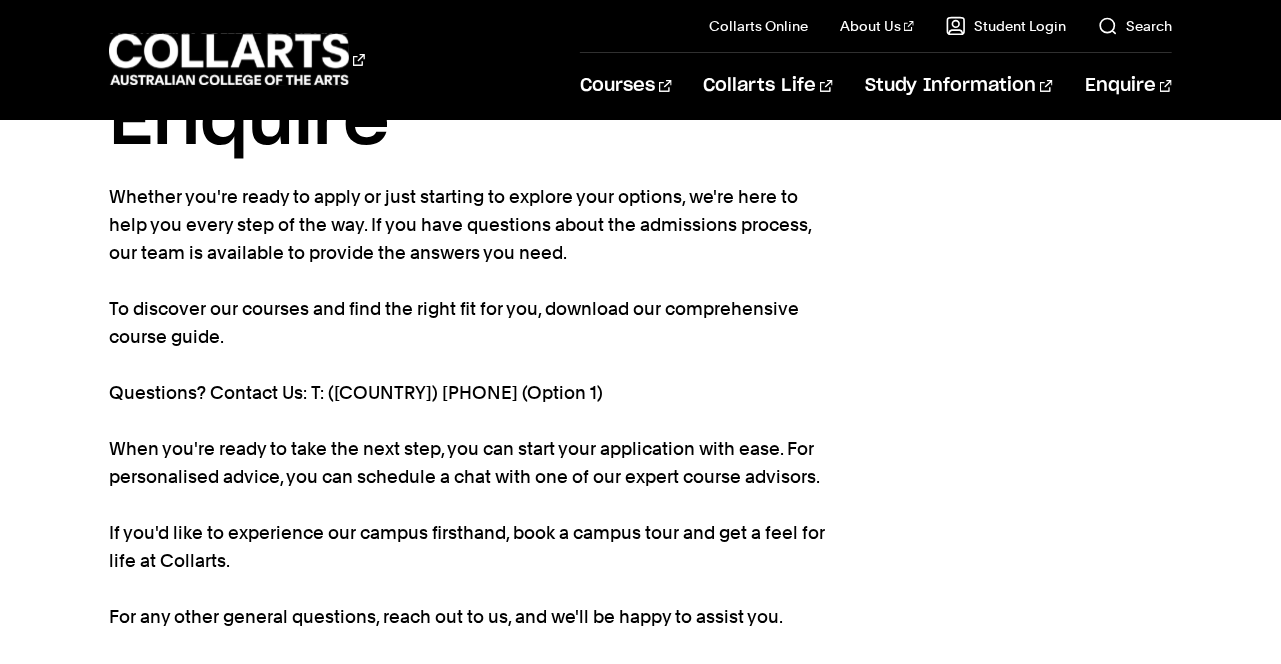 scroll, scrollTop: 0, scrollLeft: 0, axis: both 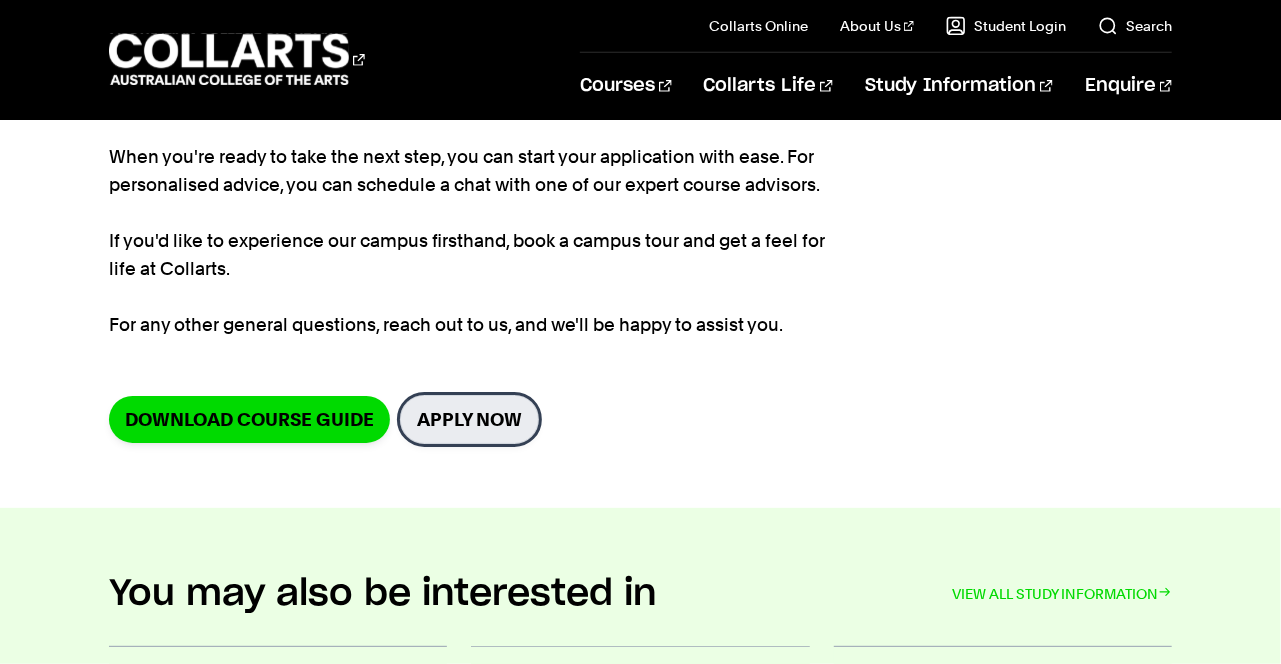click on "Apply Now" at bounding box center (469, 419) 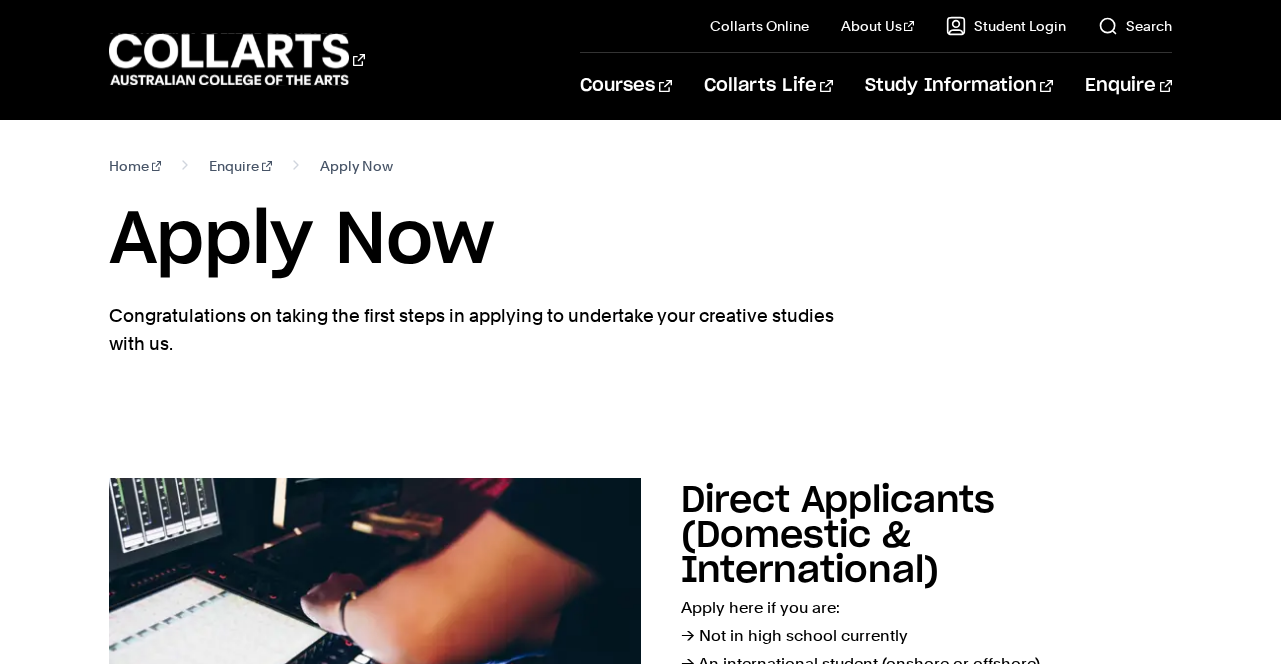 scroll, scrollTop: 0, scrollLeft: 0, axis: both 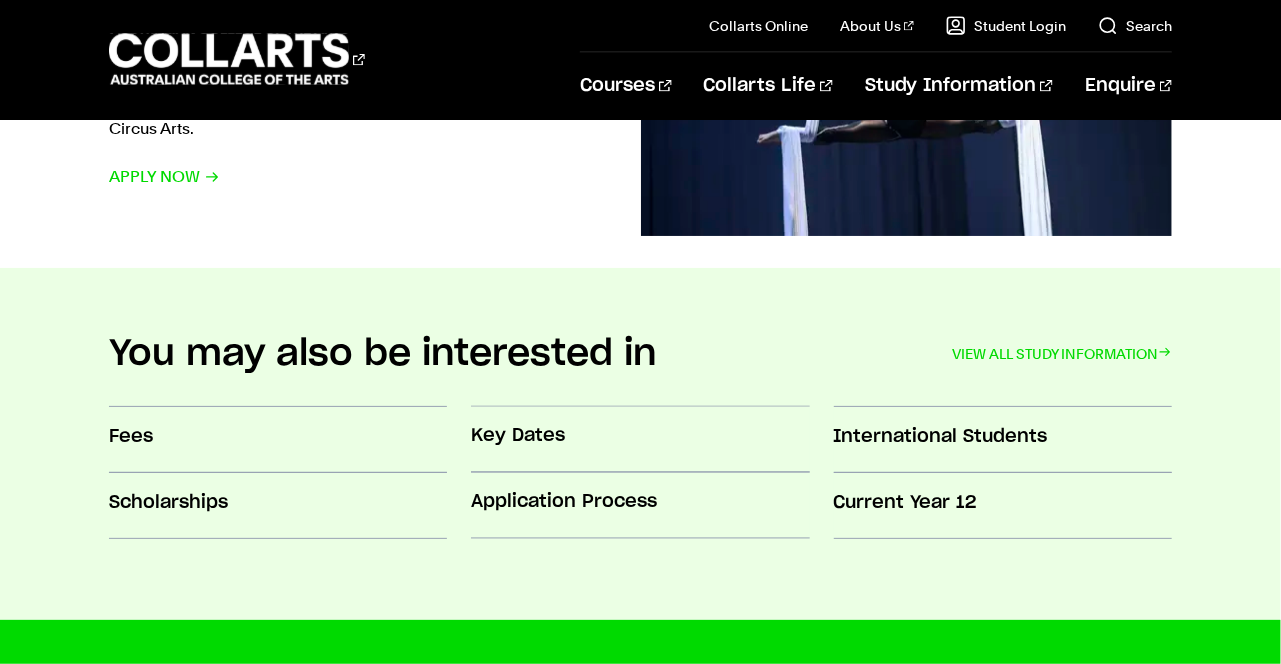 click on "Current Year 12" at bounding box center (1003, 503) 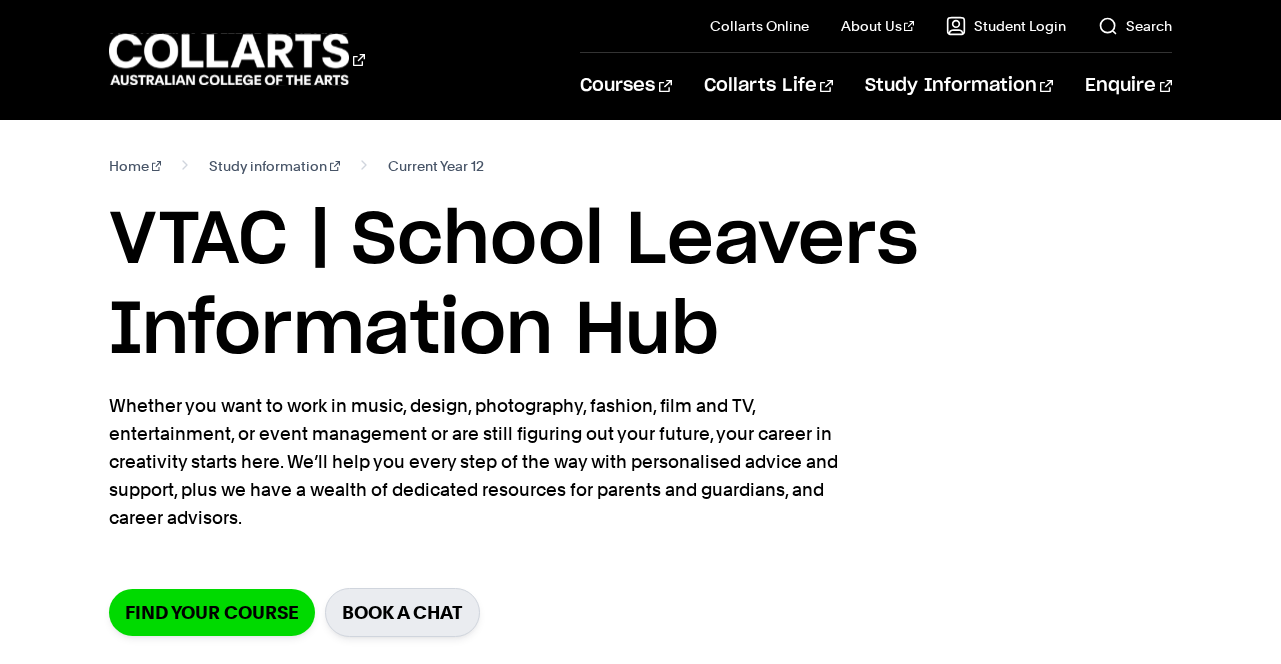 scroll, scrollTop: 166, scrollLeft: 0, axis: vertical 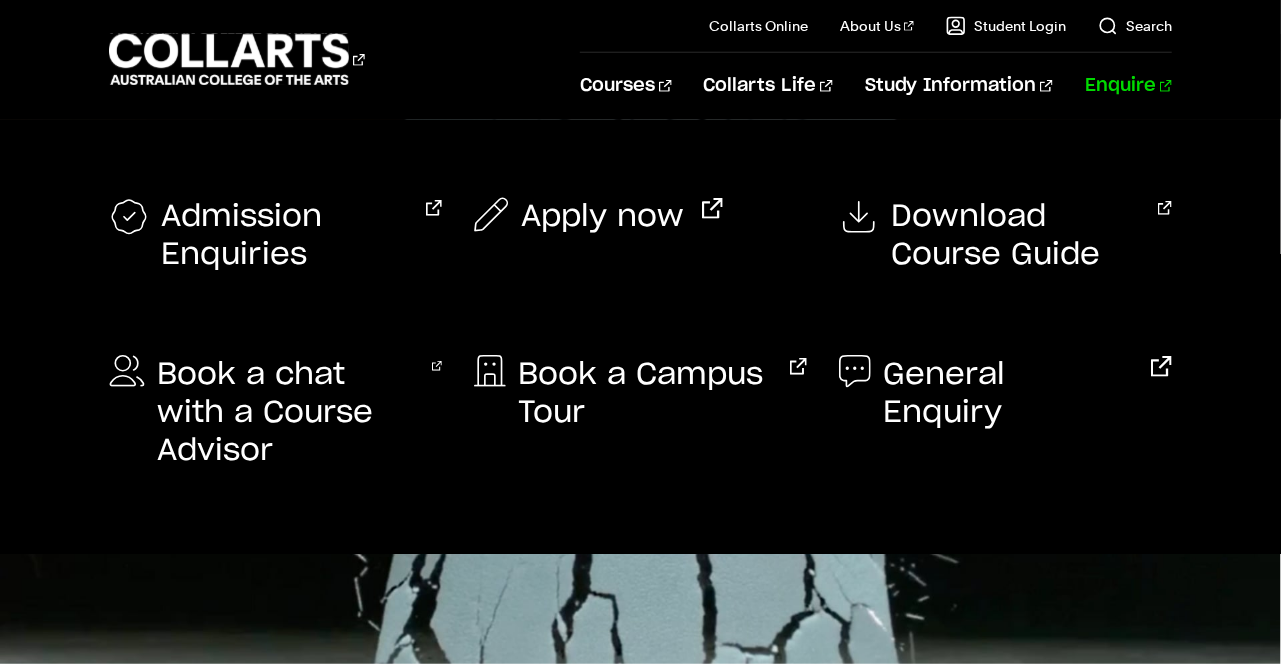 click on "Enquire" at bounding box center [1128, 86] 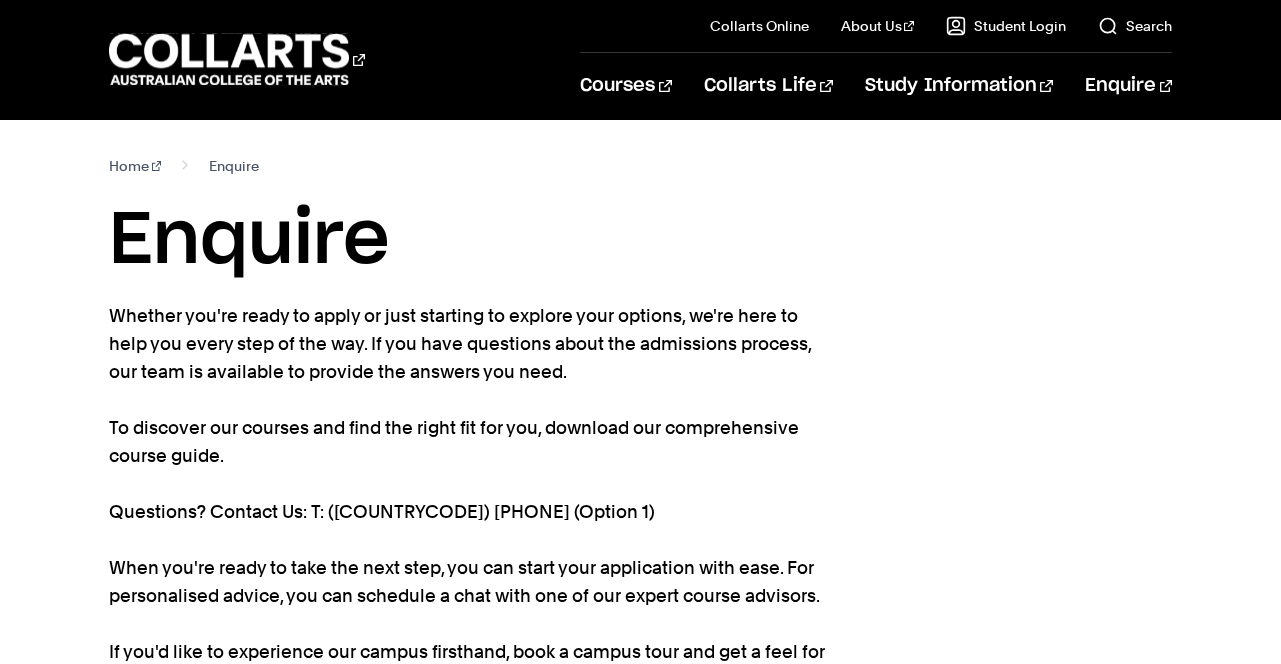 scroll, scrollTop: 0, scrollLeft: 0, axis: both 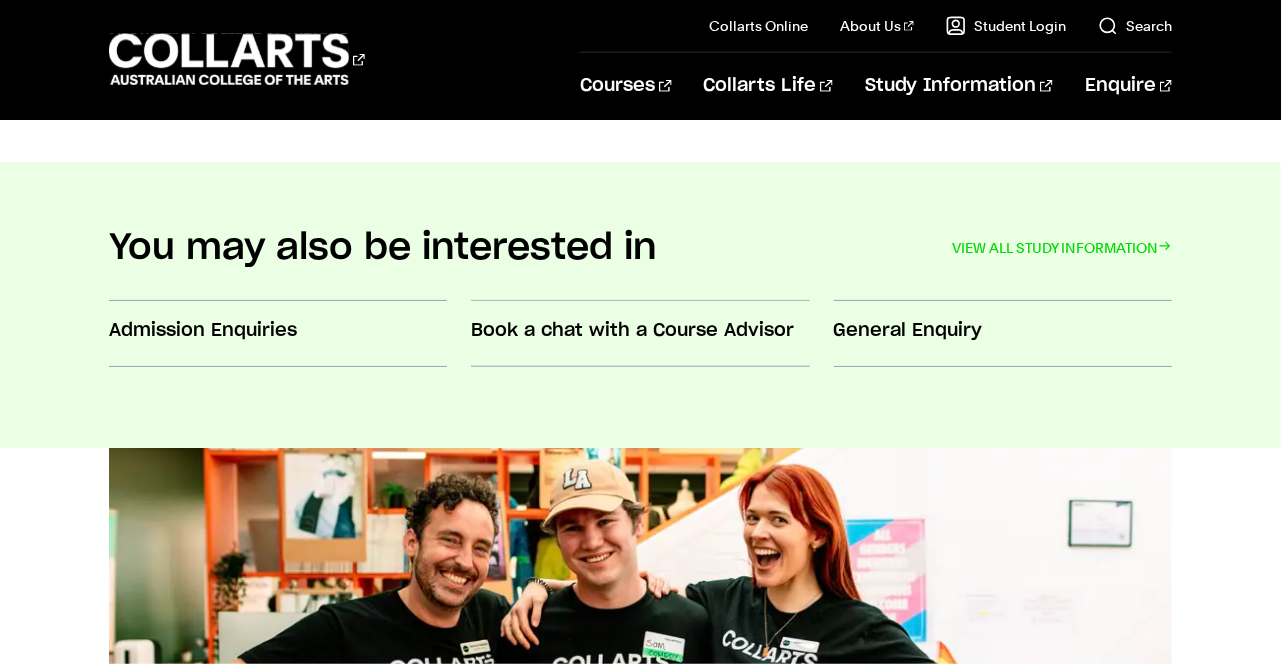 click on "Admission Enquiries" at bounding box center (278, 331) 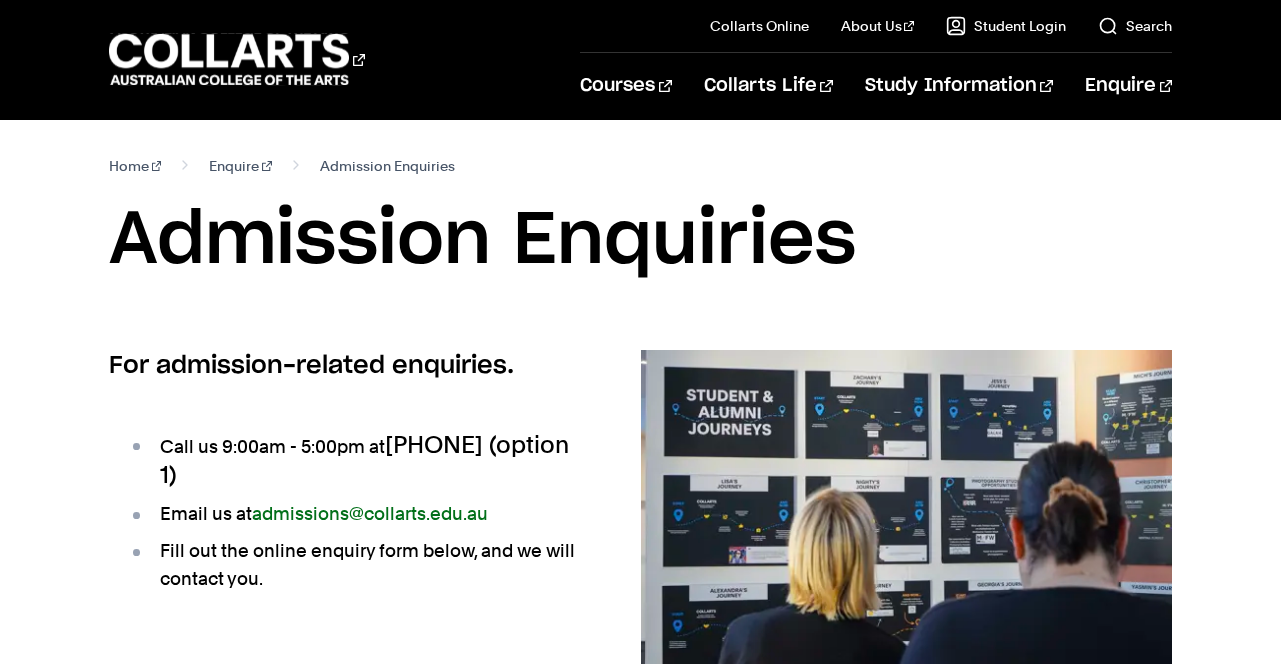 scroll, scrollTop: 197, scrollLeft: 0, axis: vertical 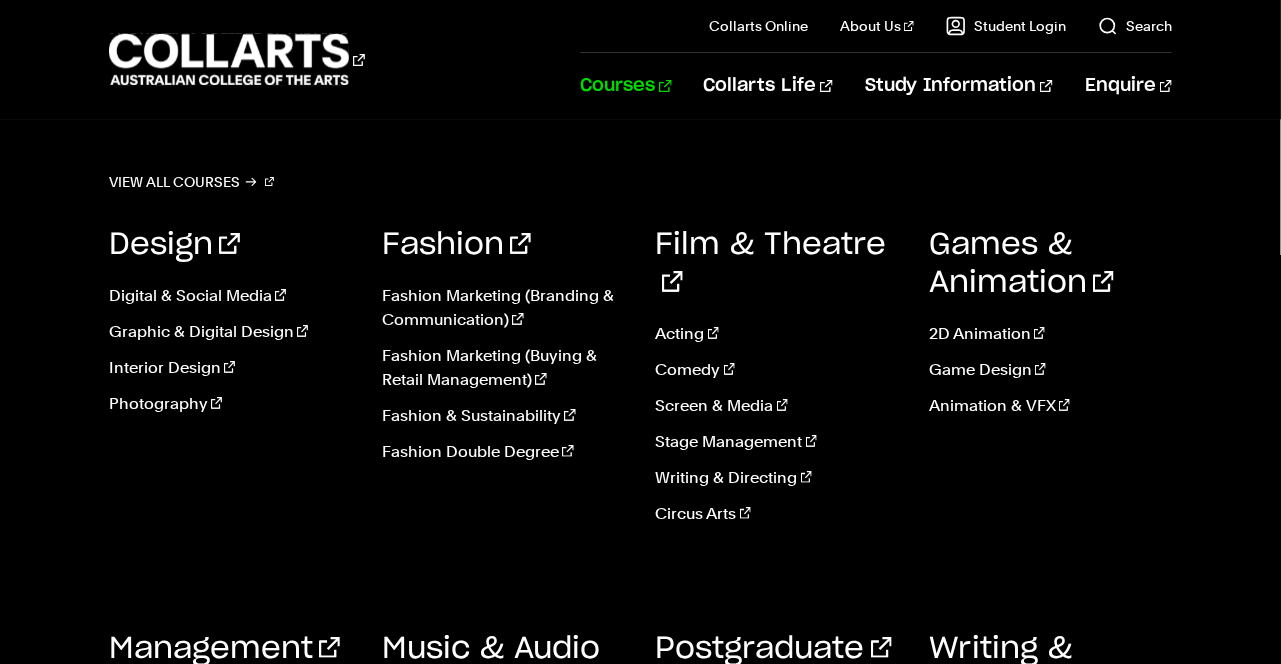 click on "Courses" at bounding box center [625, 86] 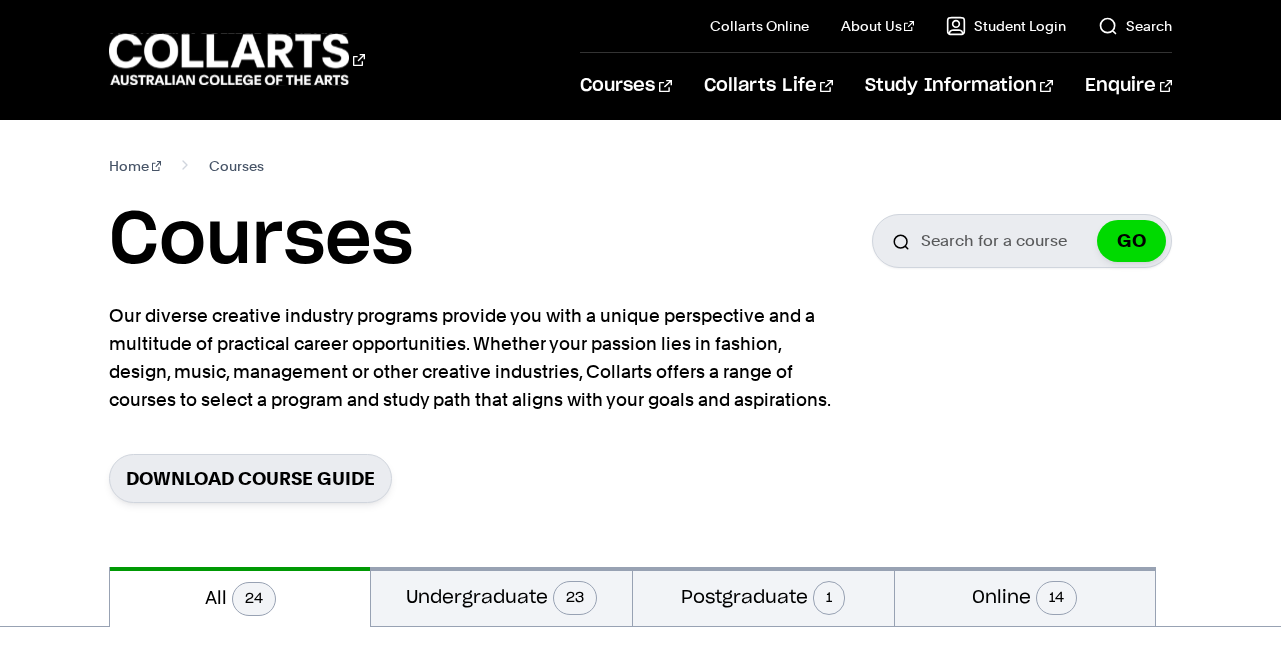 scroll, scrollTop: 0, scrollLeft: 0, axis: both 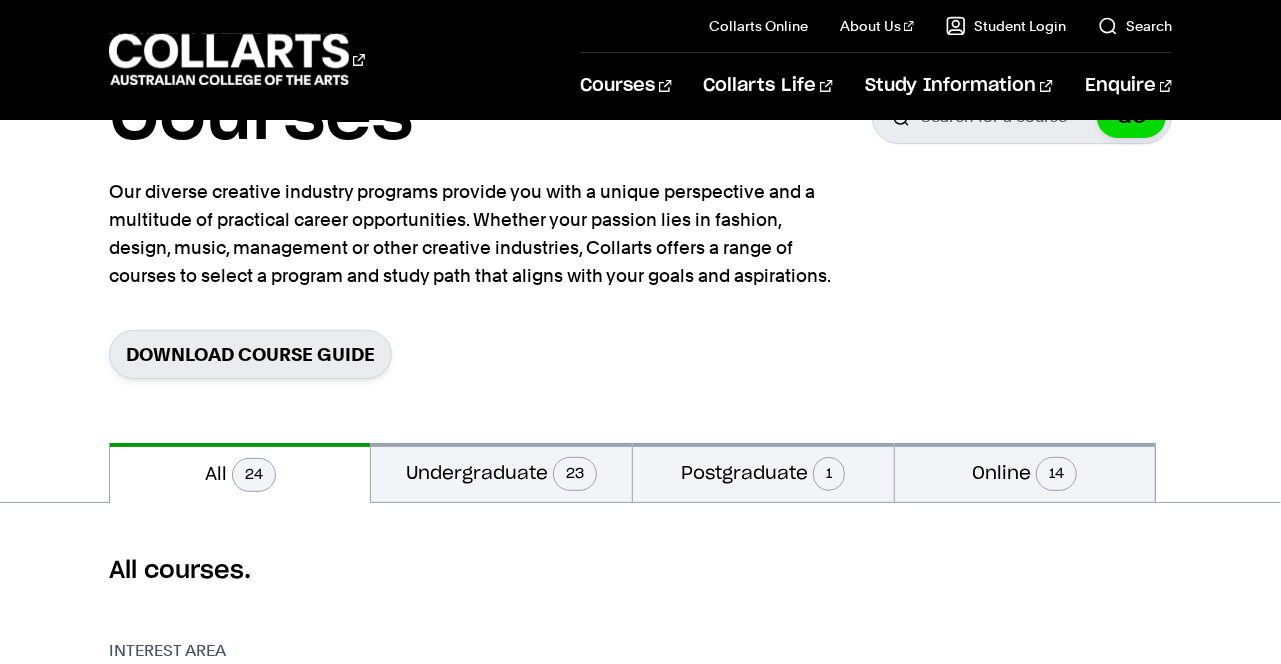 click on "23" at bounding box center (575, 474) 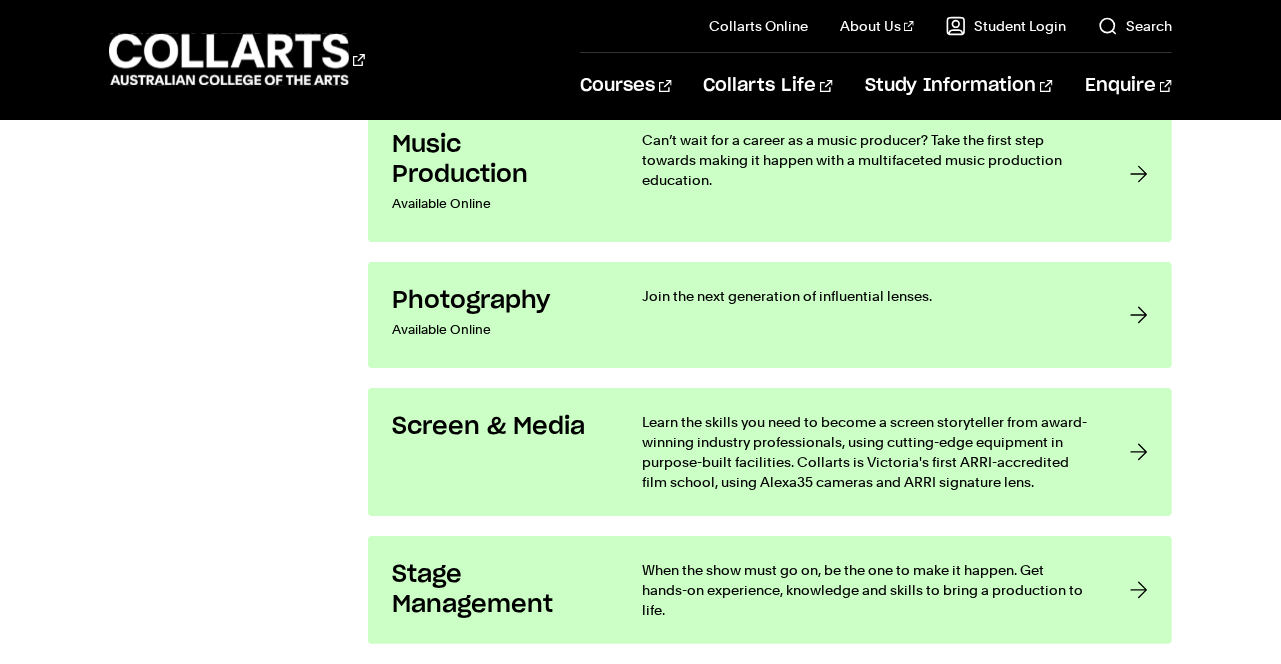 scroll, scrollTop: 3464, scrollLeft: 0, axis: vertical 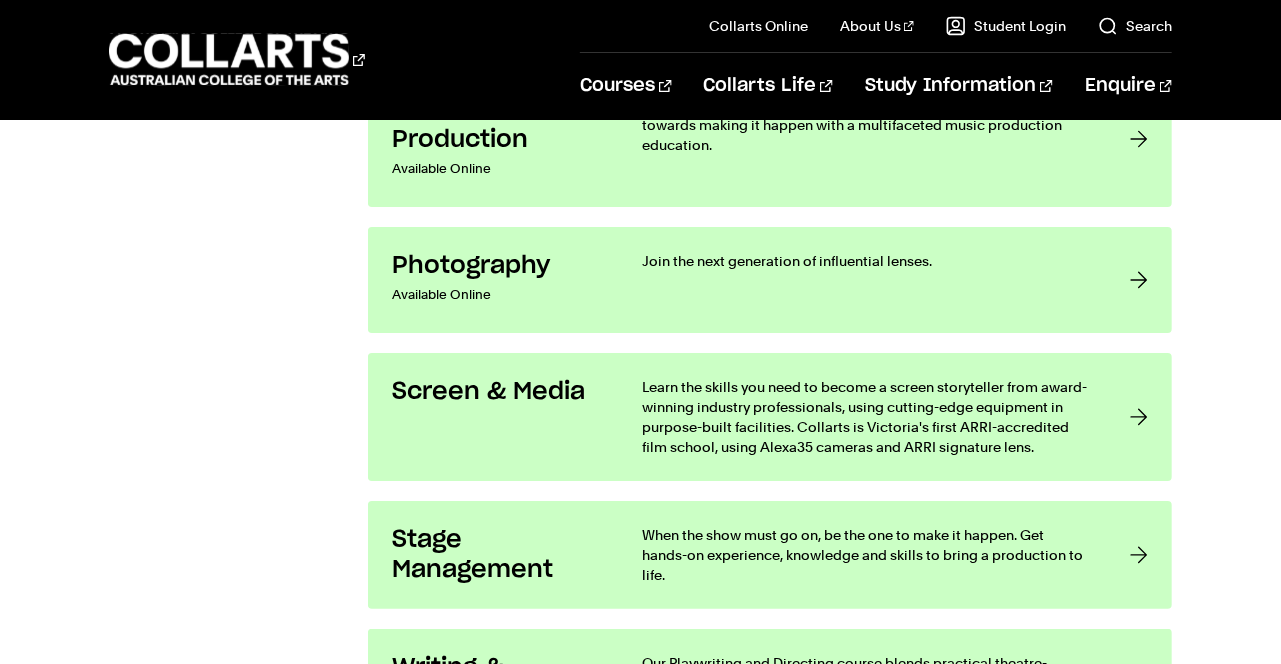 click on "Photography
Available Online
Join the next generation of influential lenses." at bounding box center [770, 280] 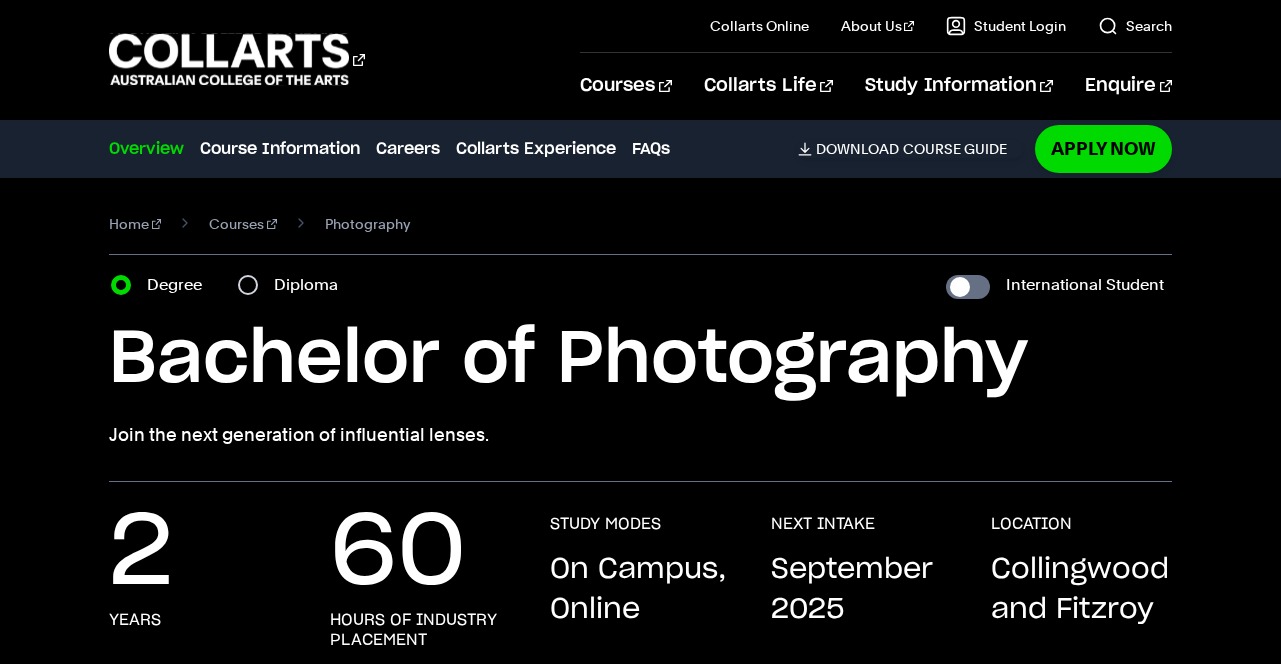 scroll, scrollTop: 0, scrollLeft: 0, axis: both 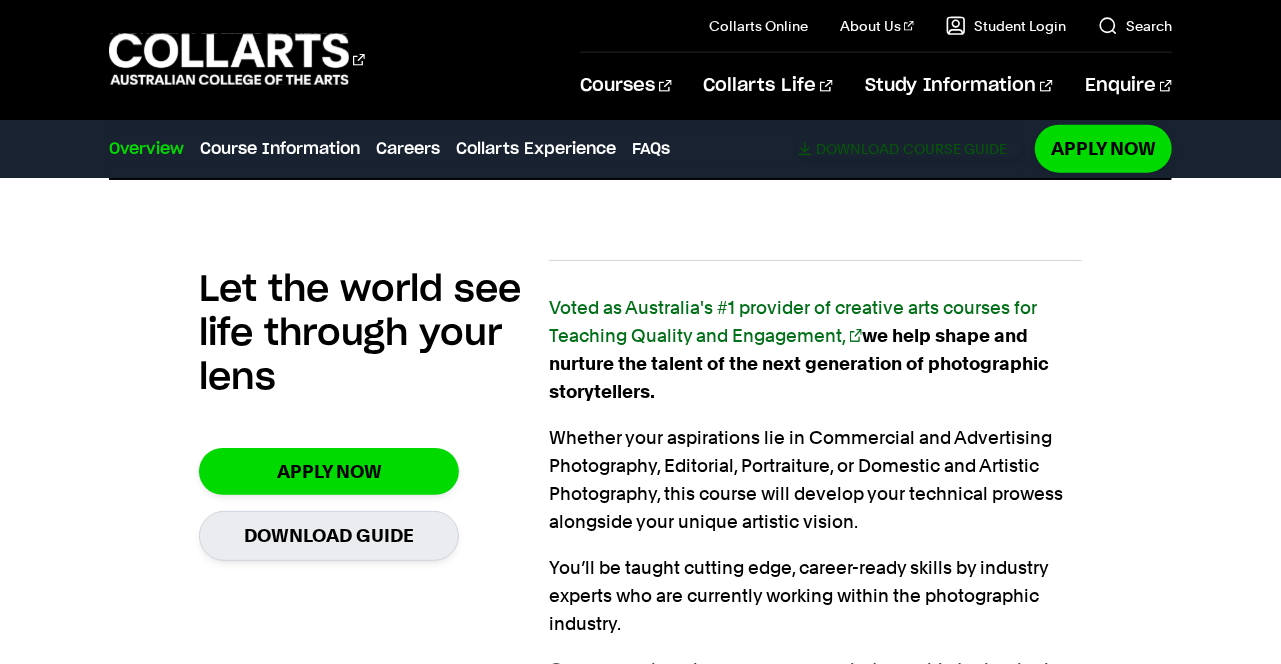 click on "Download  Course Guide" at bounding box center [910, 149] 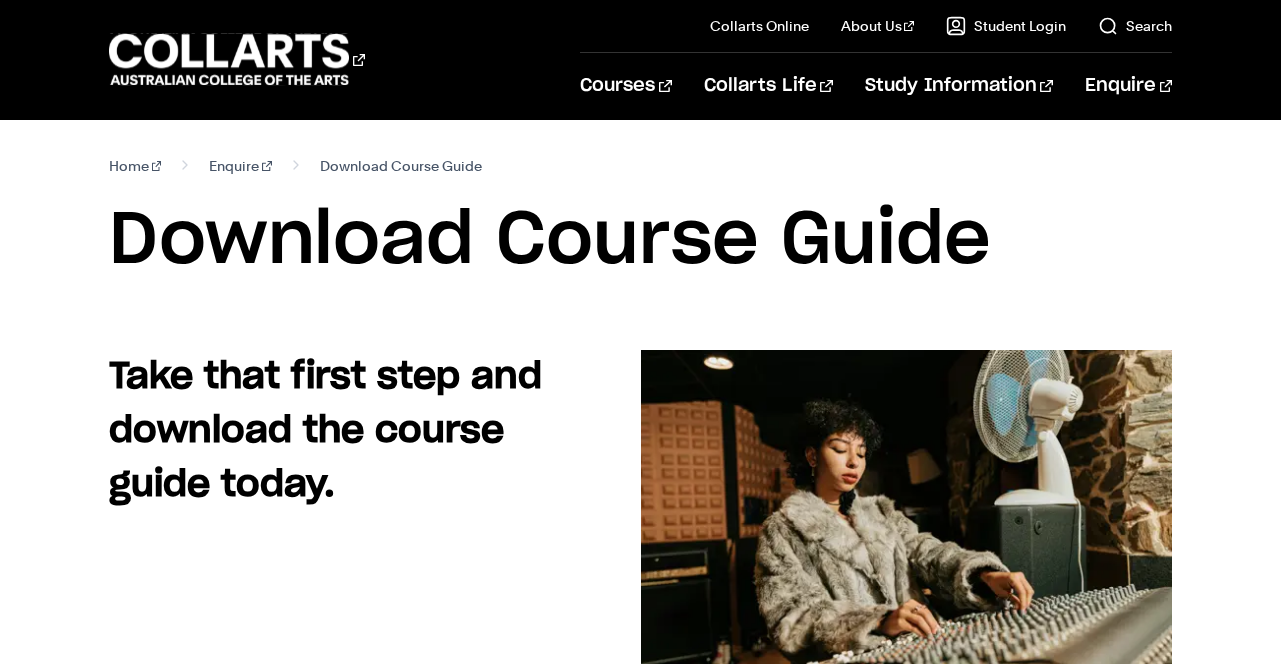 scroll, scrollTop: 0, scrollLeft: 0, axis: both 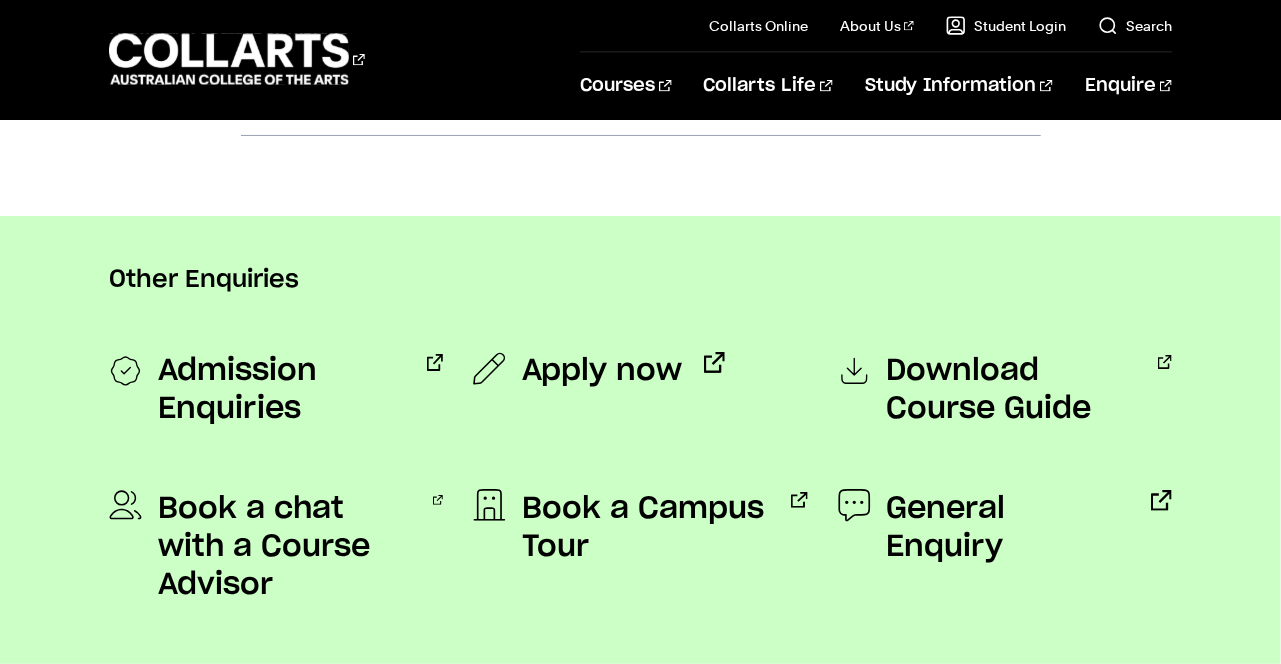 click 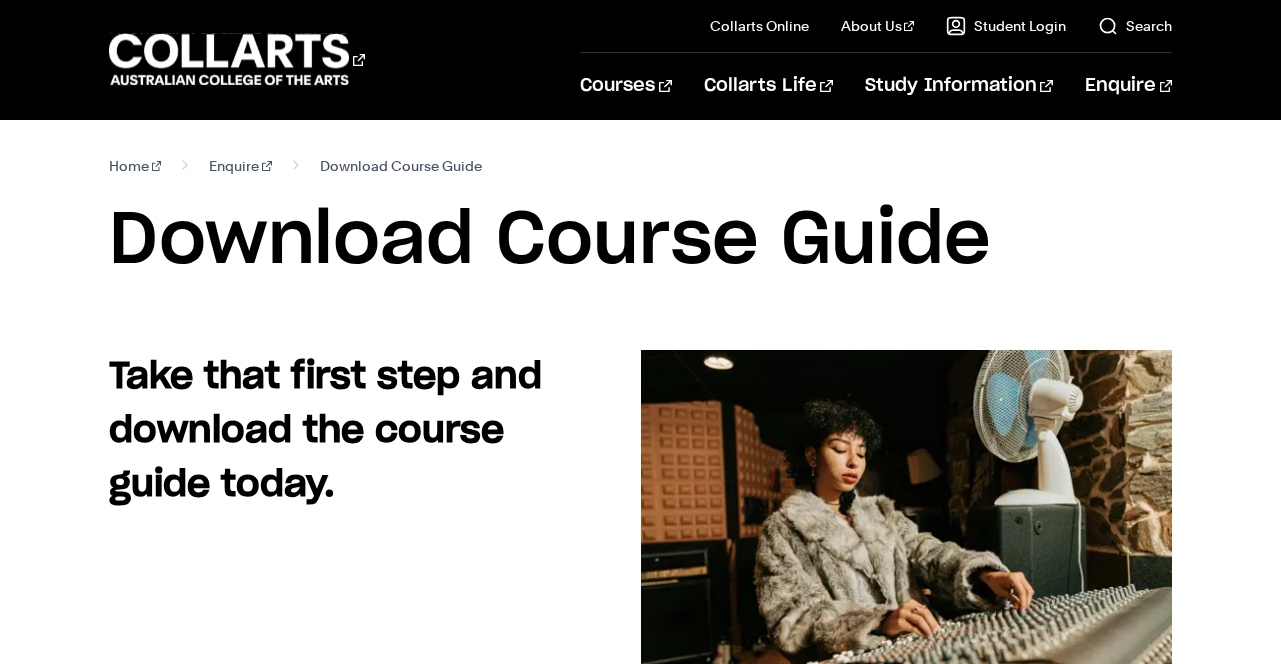 scroll, scrollTop: 0, scrollLeft: 0, axis: both 